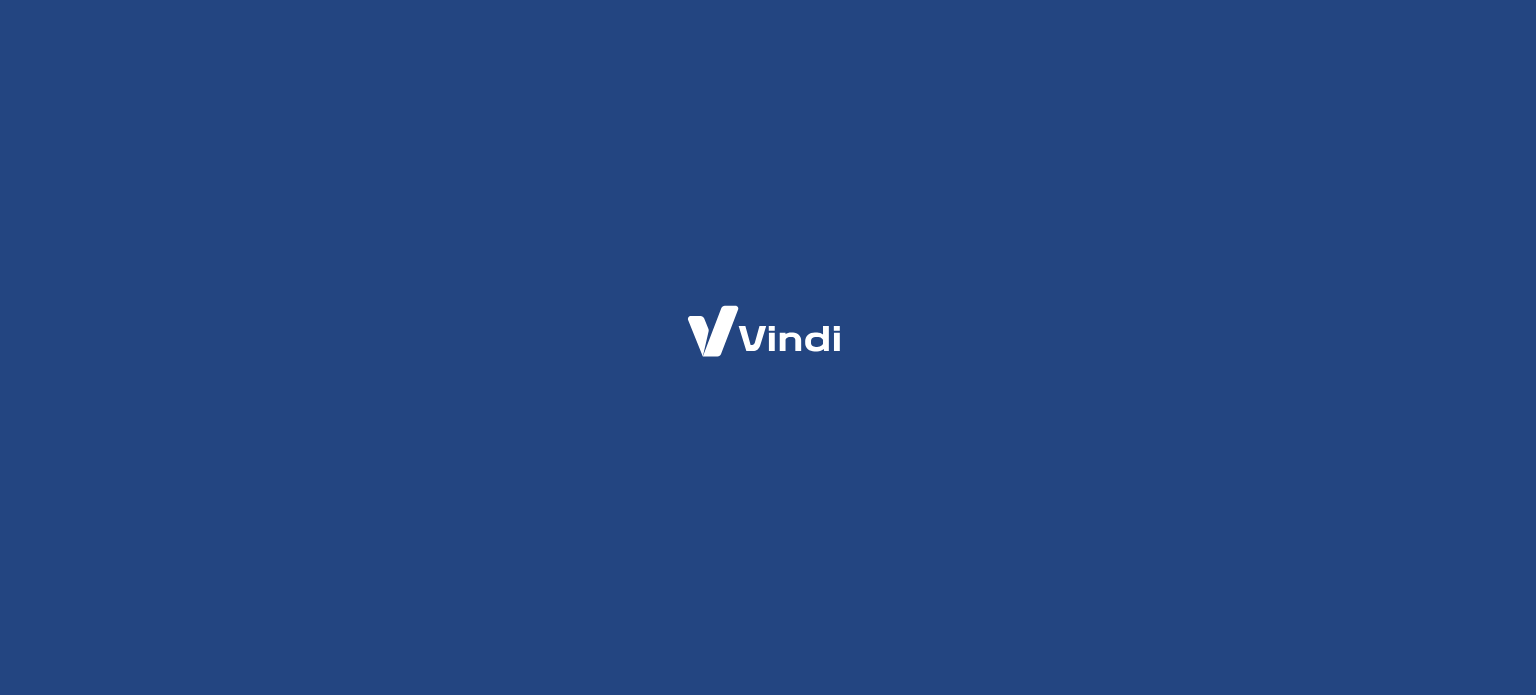 scroll, scrollTop: 0, scrollLeft: 0, axis: both 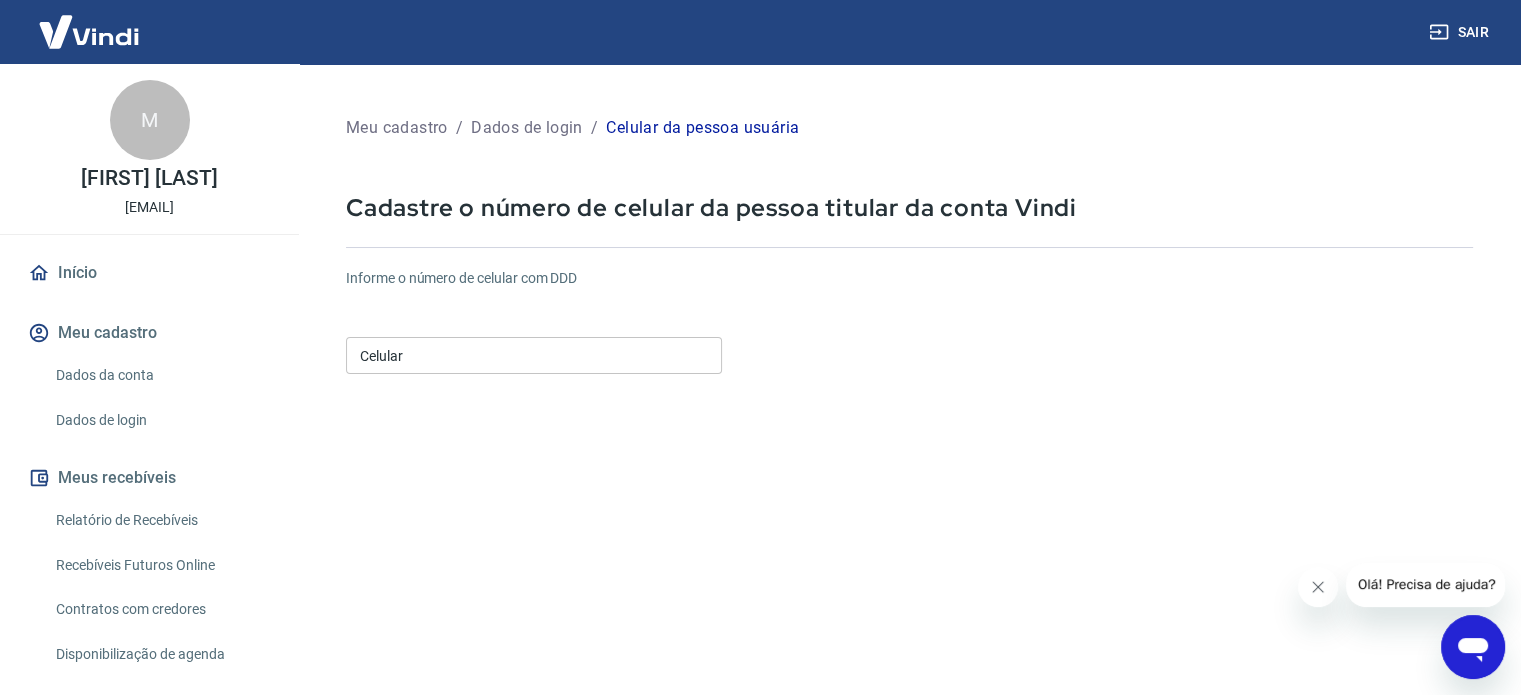 click on "Celular" at bounding box center (534, 355) 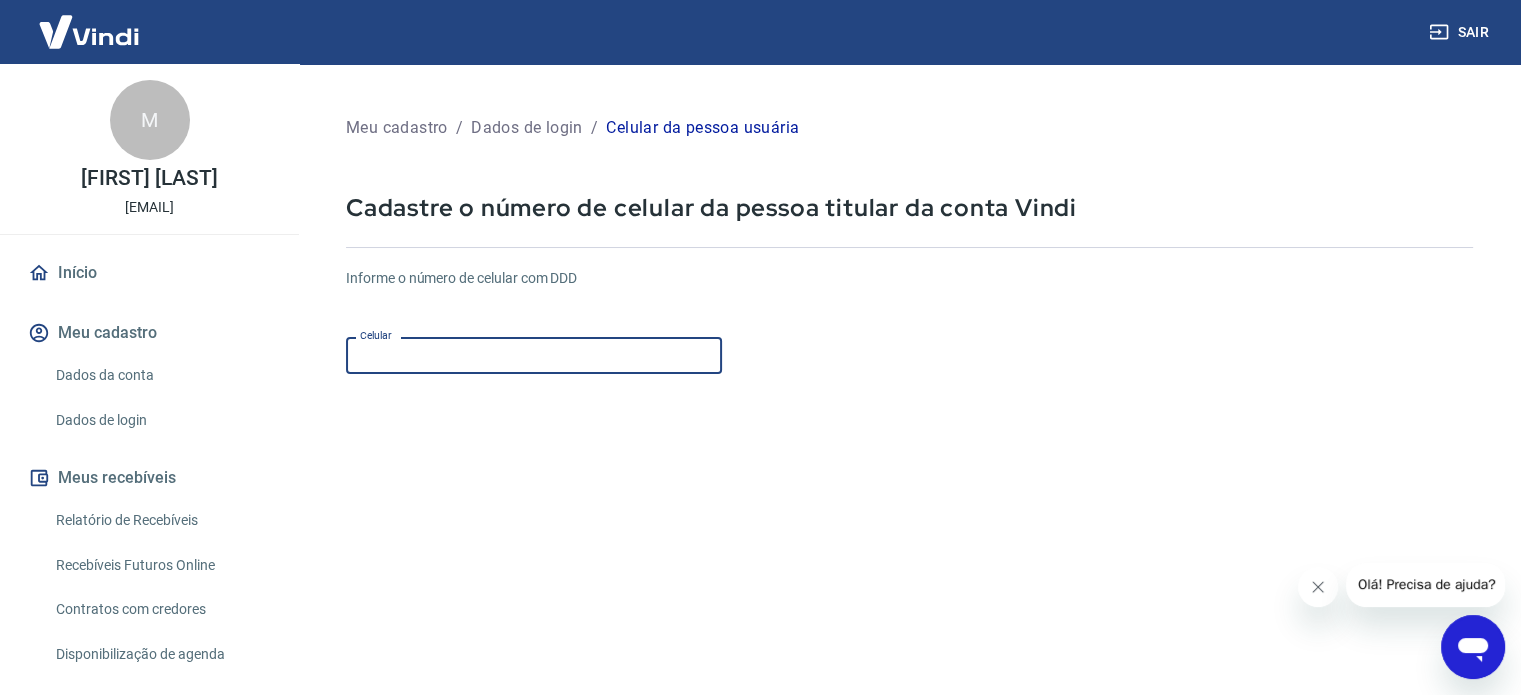 type on "(8" 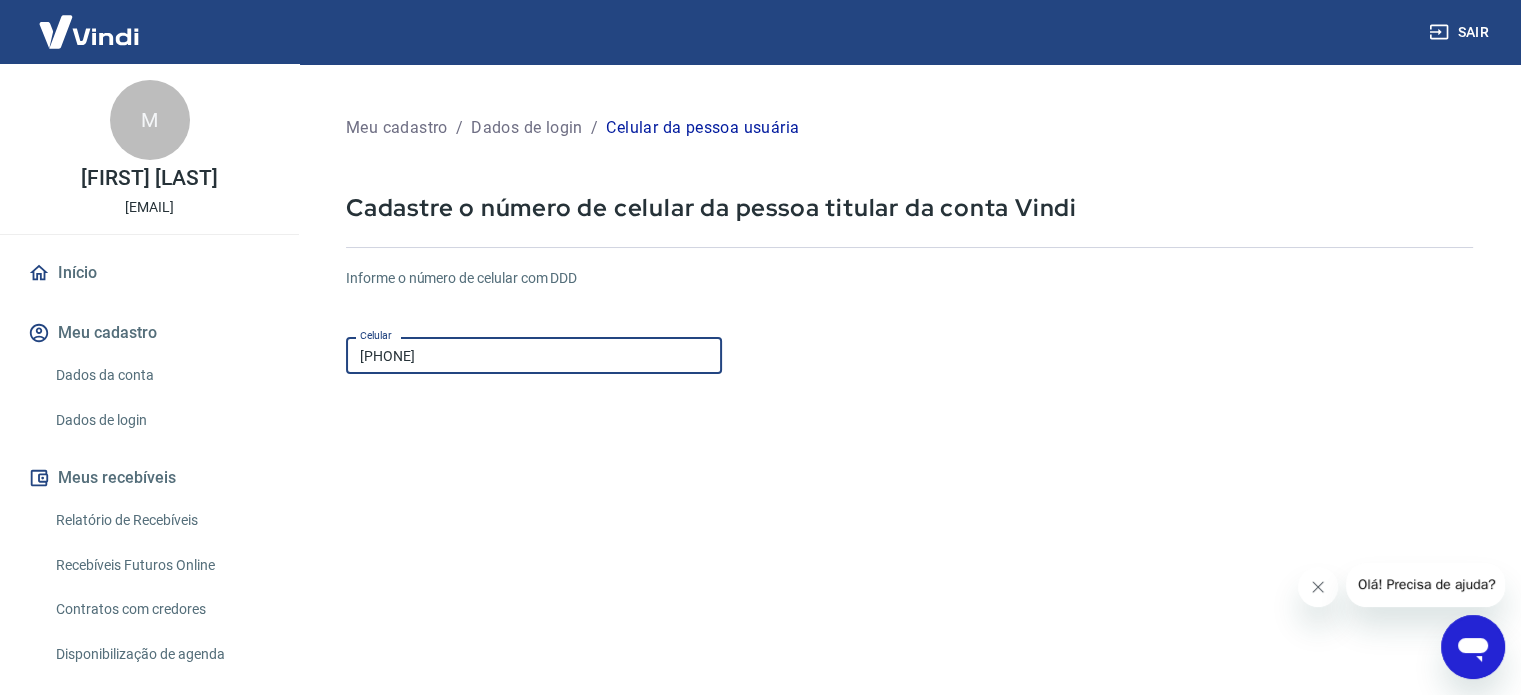 type on "(18) 99667-1987" 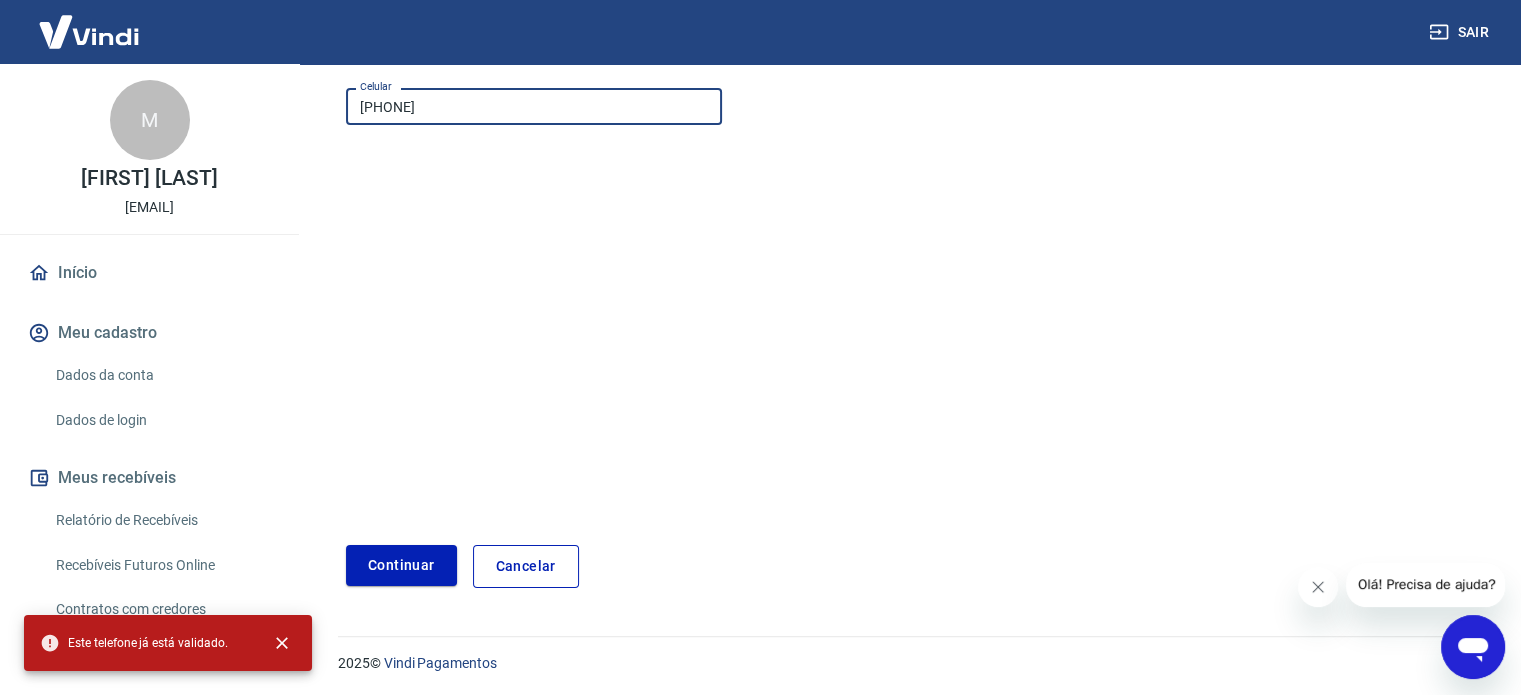 scroll, scrollTop: 251, scrollLeft: 0, axis: vertical 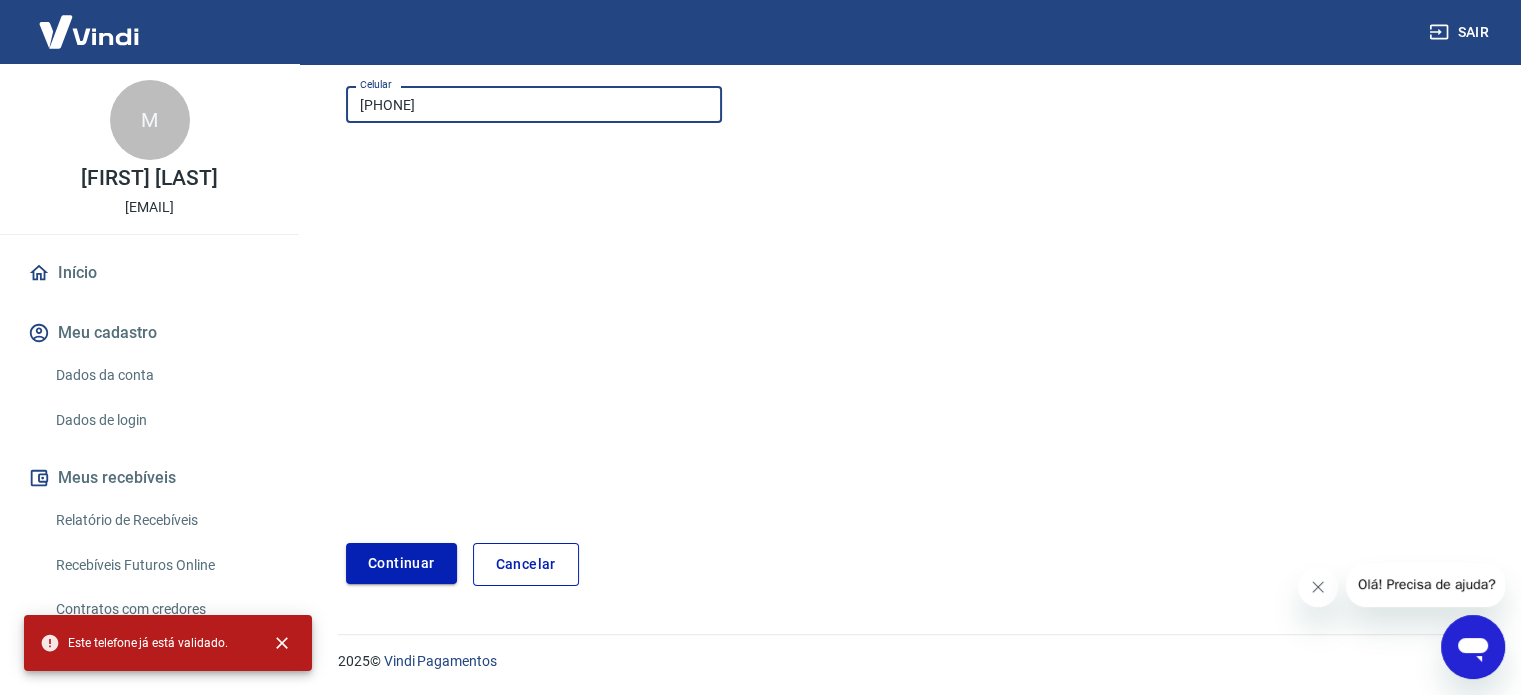 click on "Continuar" at bounding box center (401, 563) 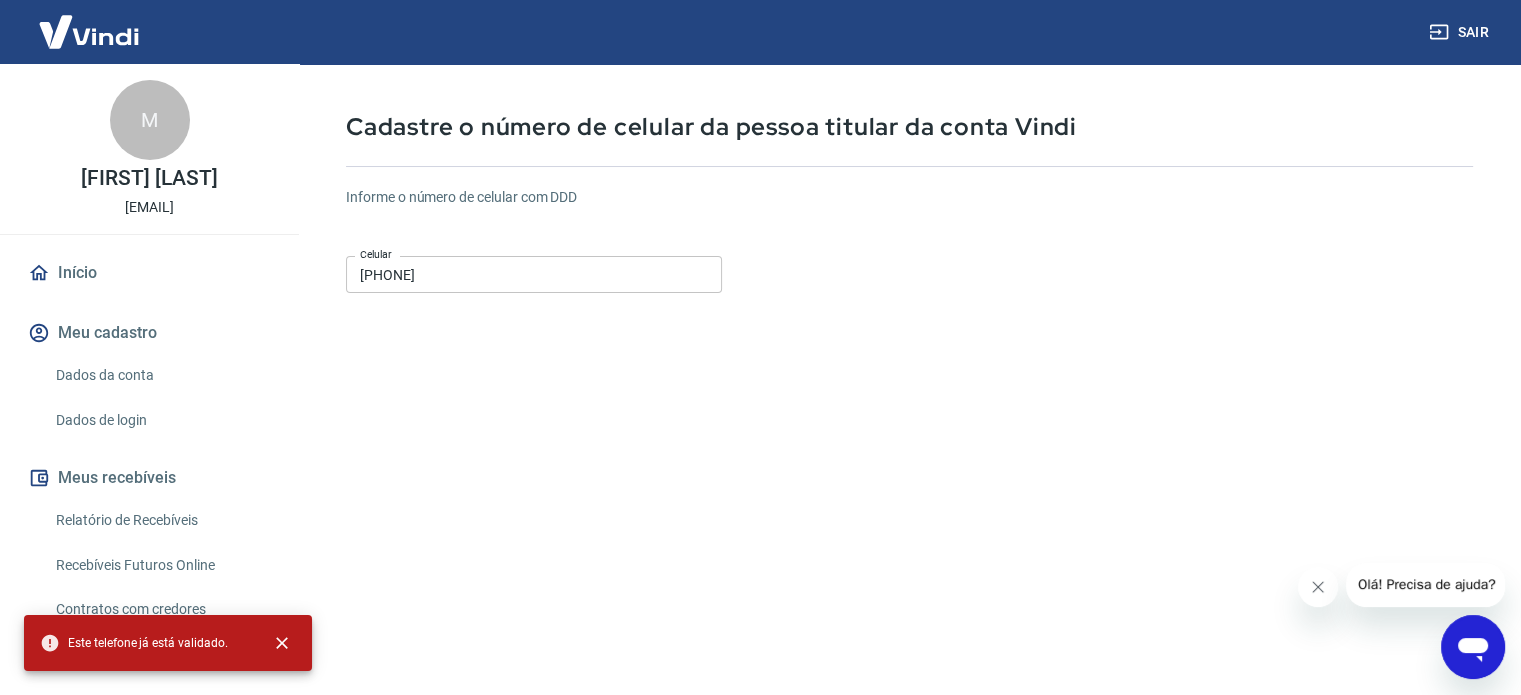 scroll, scrollTop: 0, scrollLeft: 0, axis: both 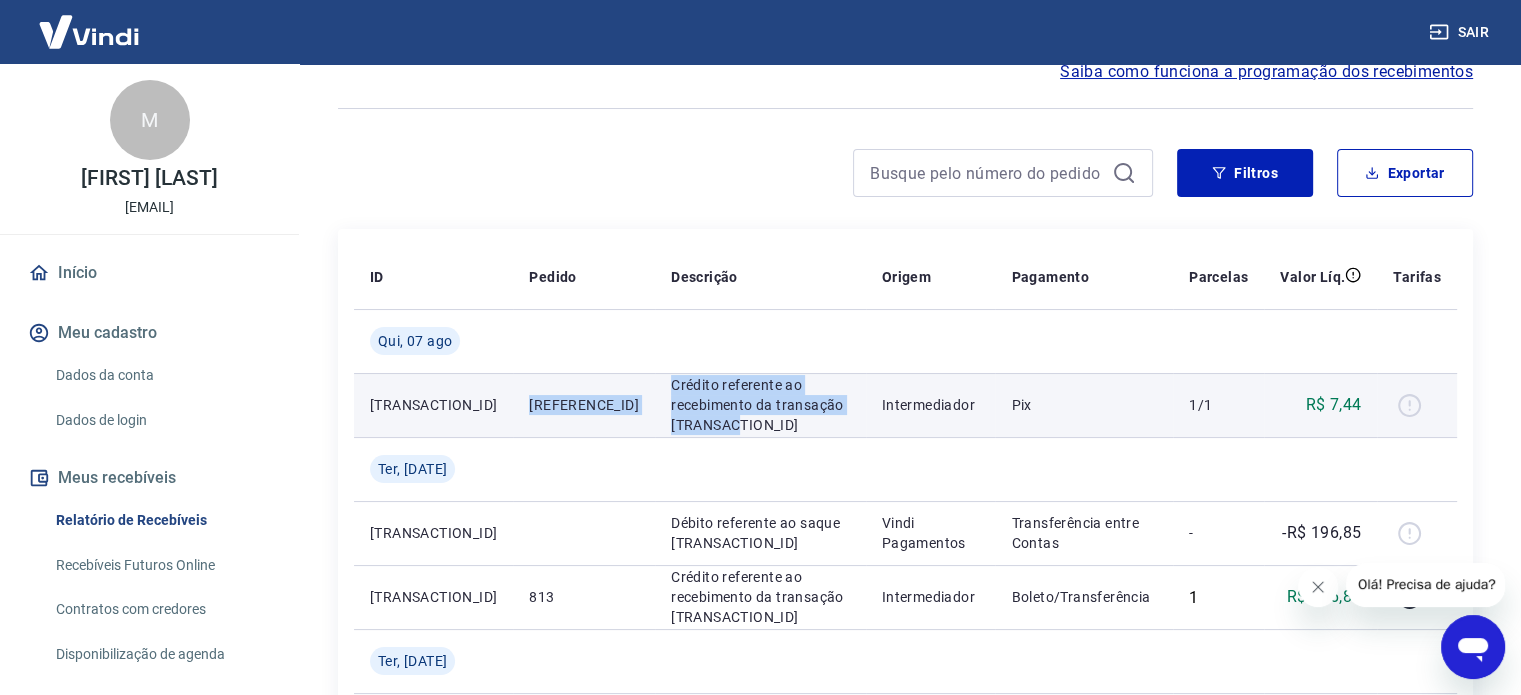 drag, startPoint x: 496, startPoint y: 400, endPoint x: 843, endPoint y: 413, distance: 347.24344 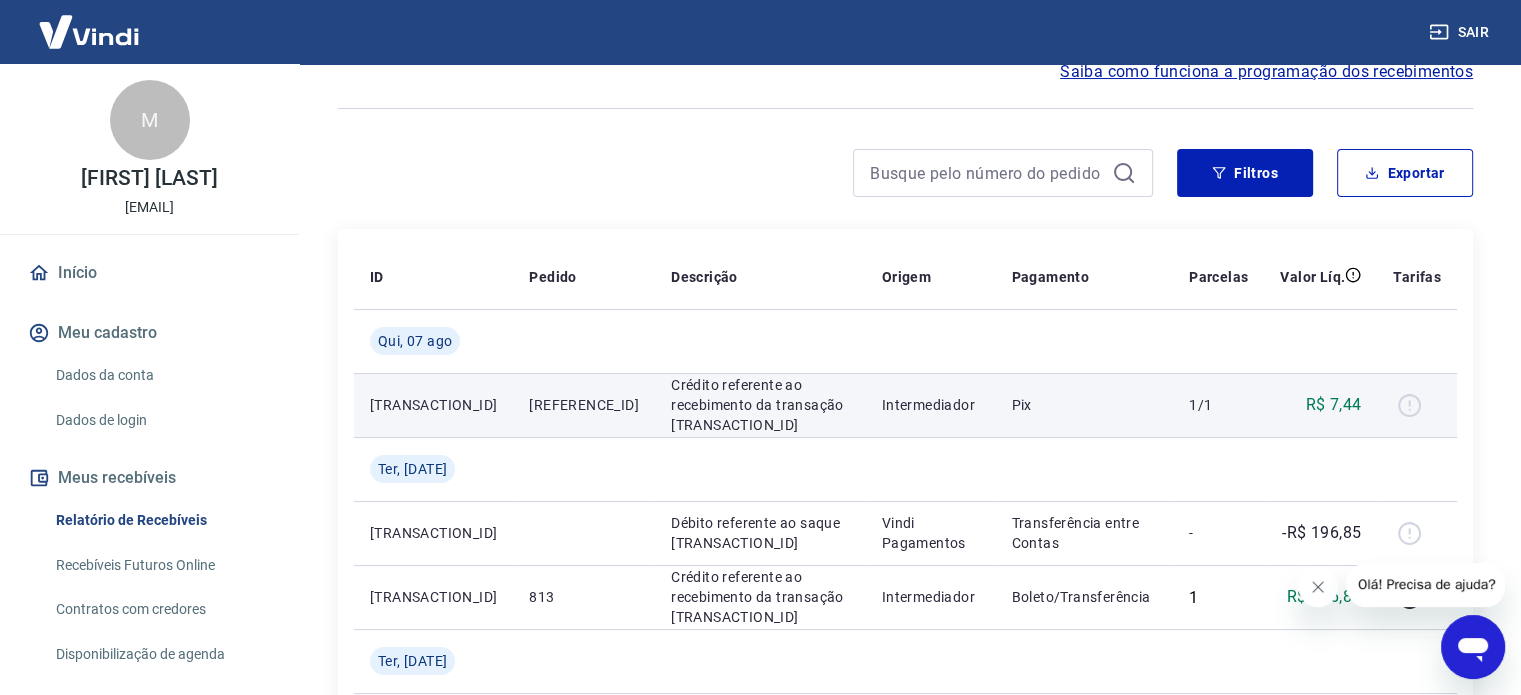 click on "Intermediador" at bounding box center (931, 405) 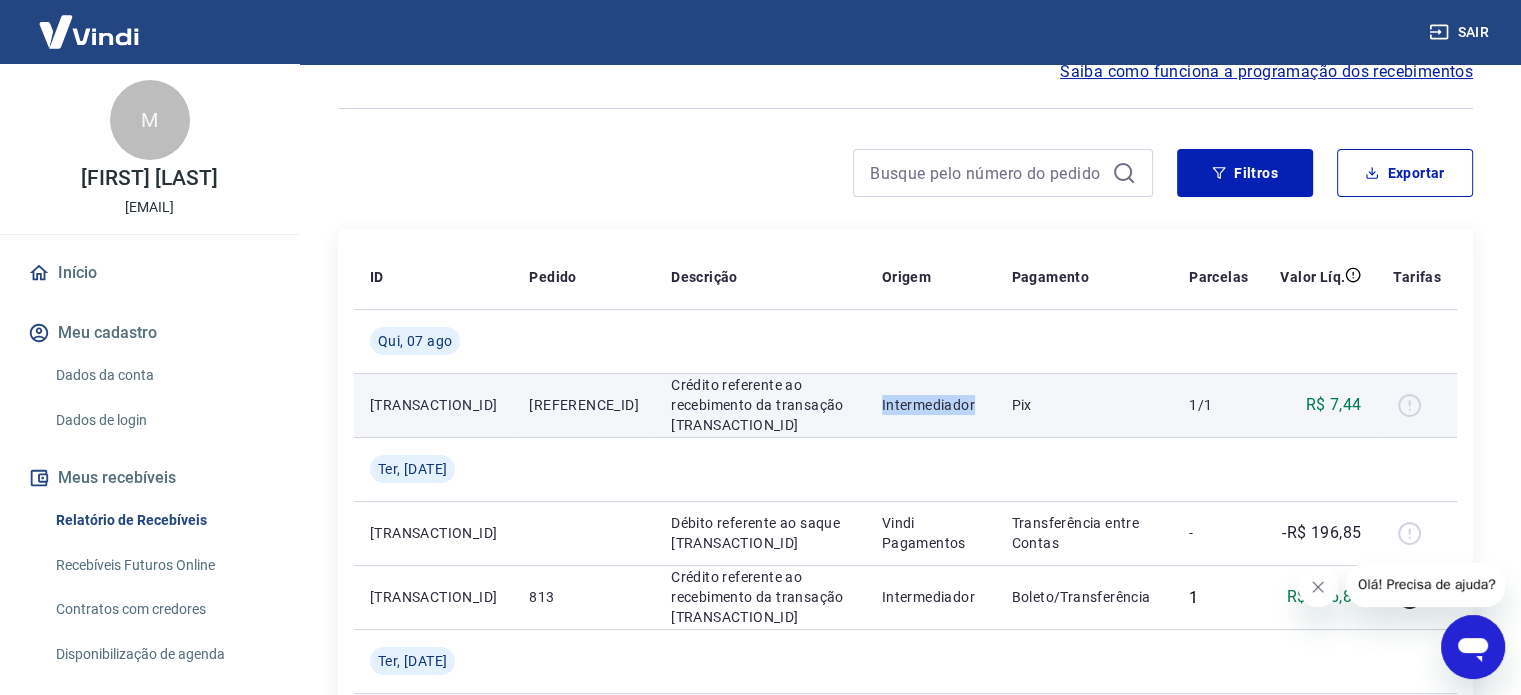 click on "Intermediador" at bounding box center [931, 405] 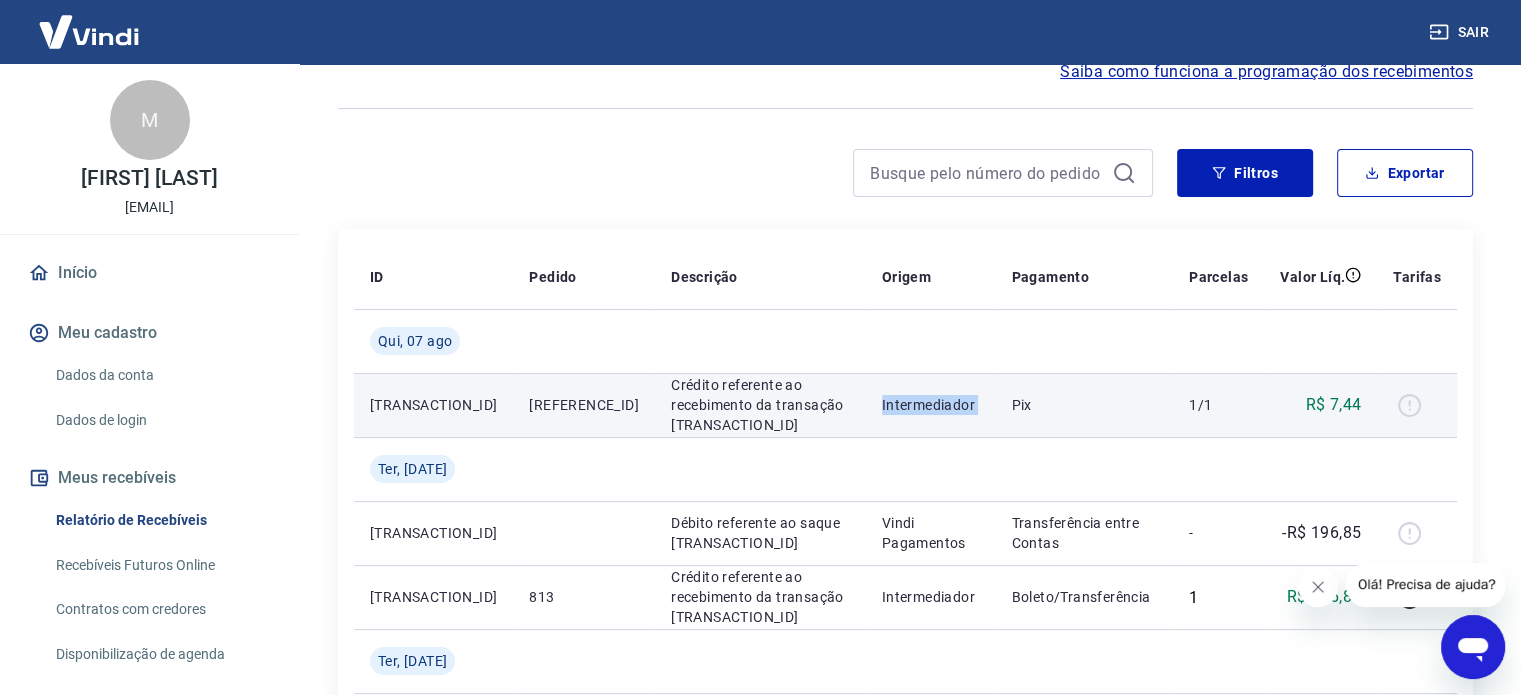 click on "Intermediador" at bounding box center (931, 405) 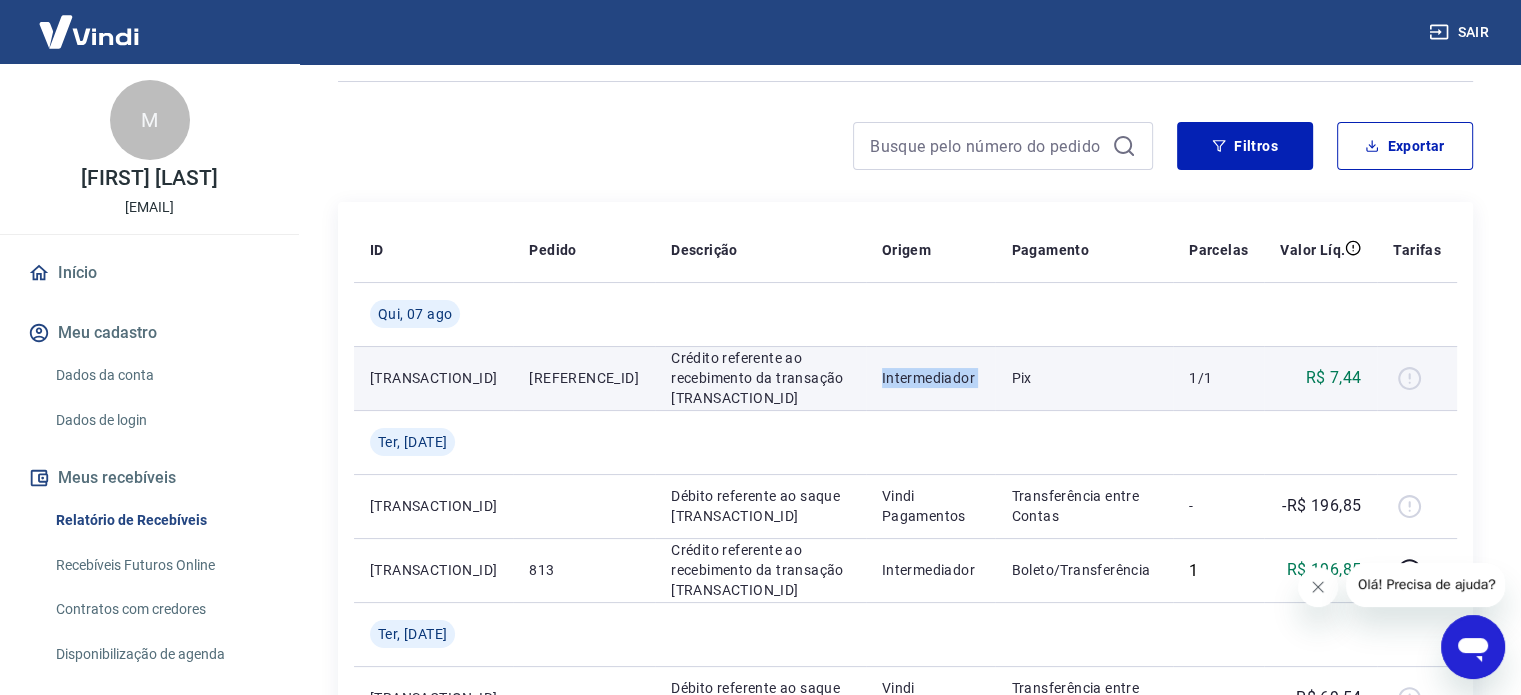 scroll, scrollTop: 100, scrollLeft: 0, axis: vertical 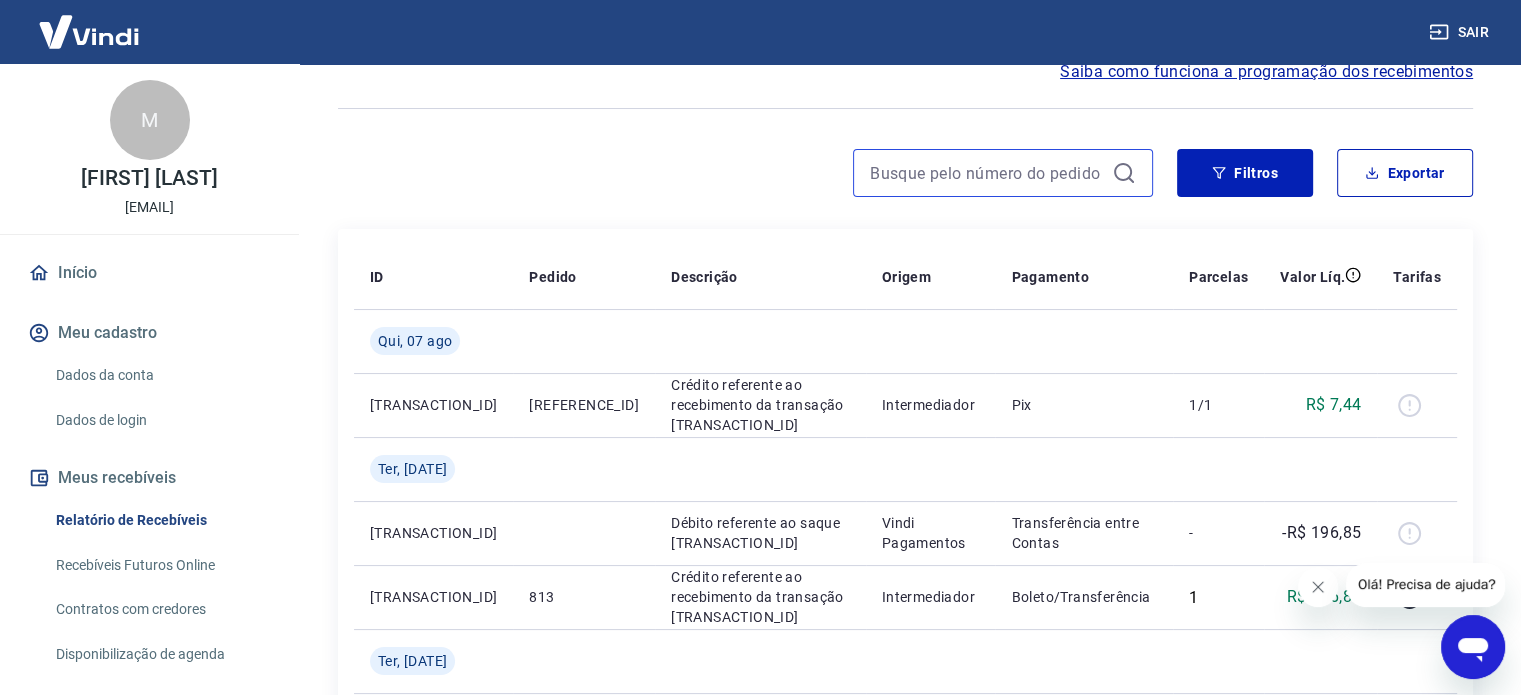 click at bounding box center (987, 173) 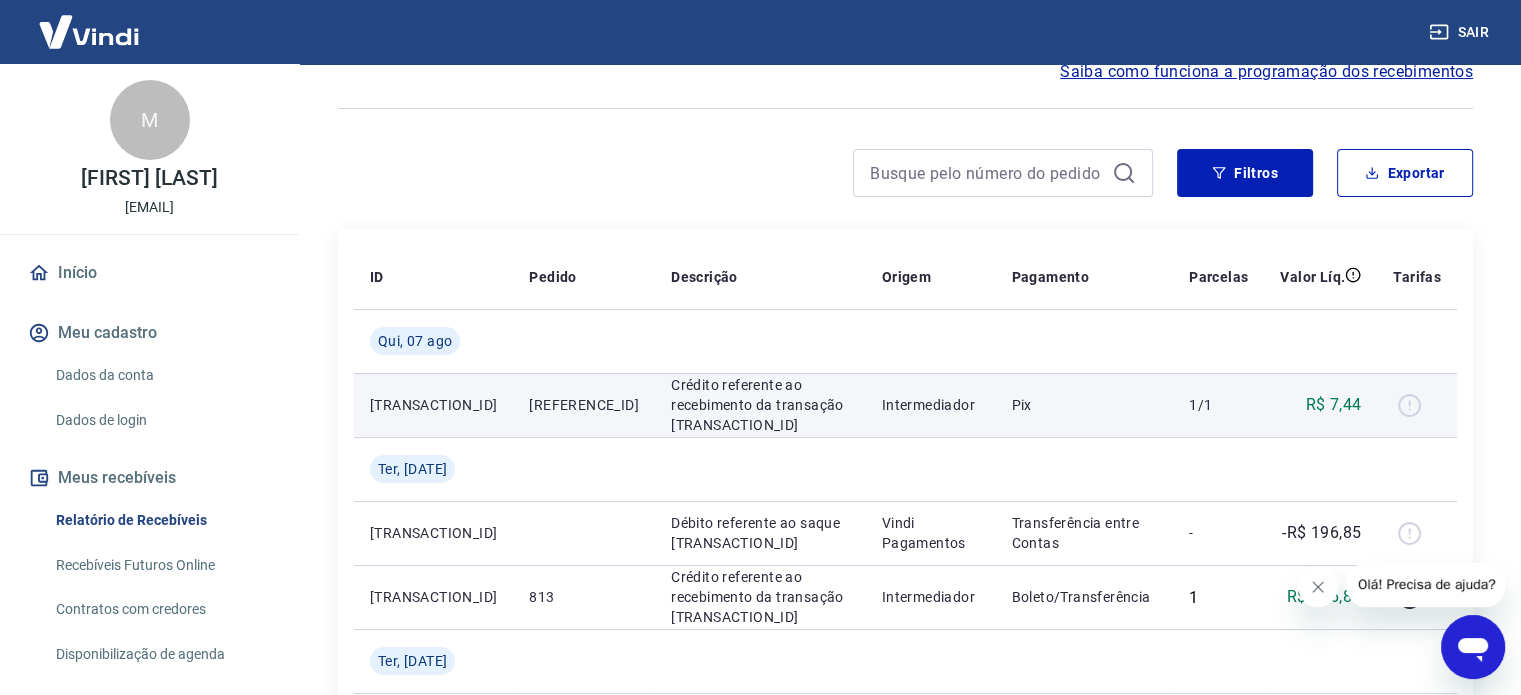 click on "[REFERENCE_ID]" at bounding box center [584, 405] 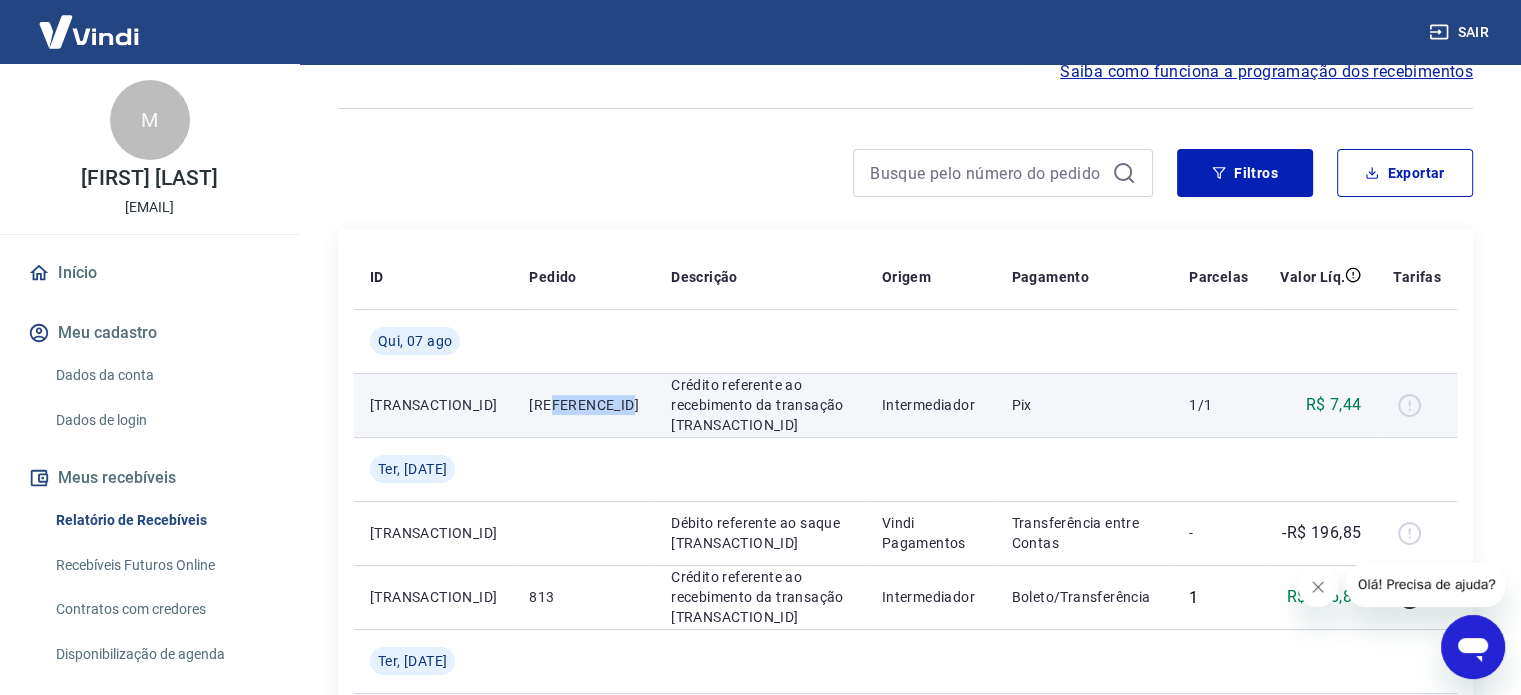 click on "[REFERENCE_ID]" at bounding box center [584, 405] 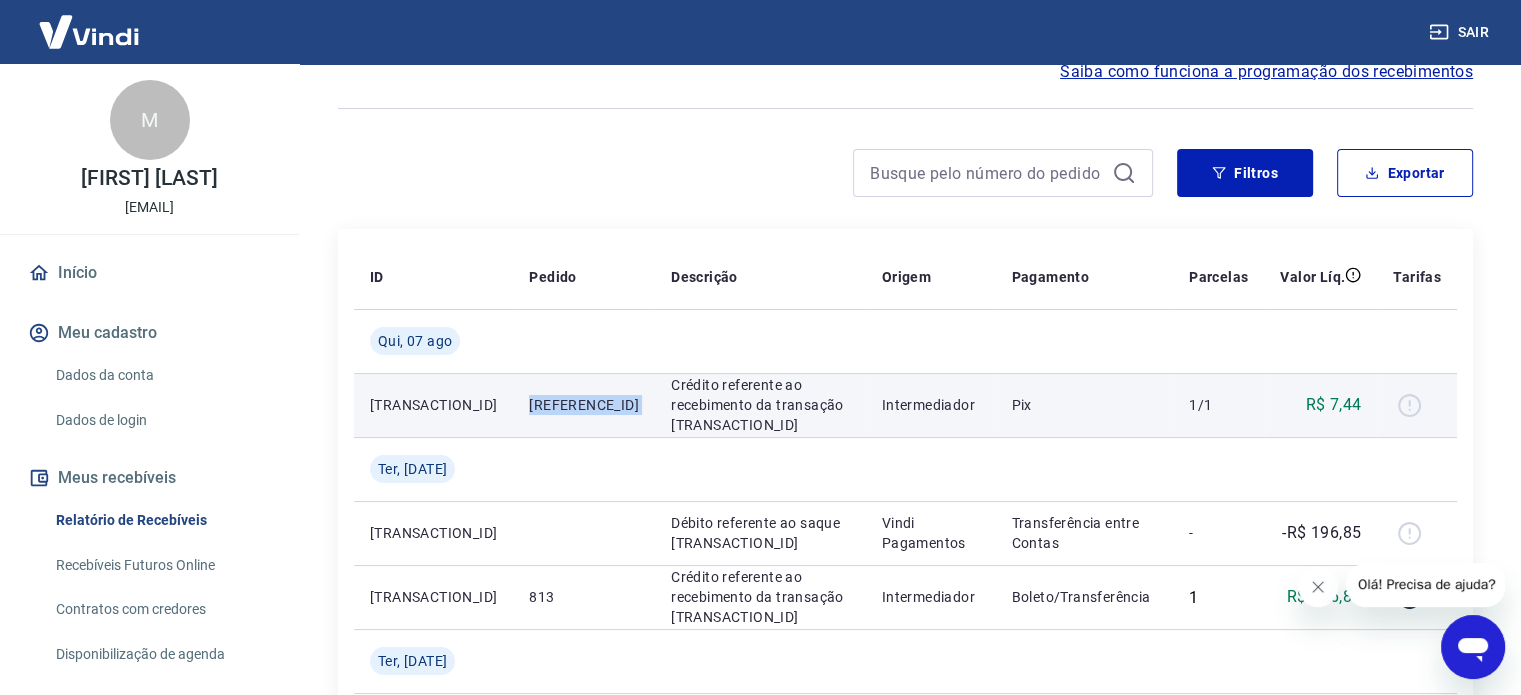 click on "[REFERENCE_ID]" at bounding box center (584, 405) 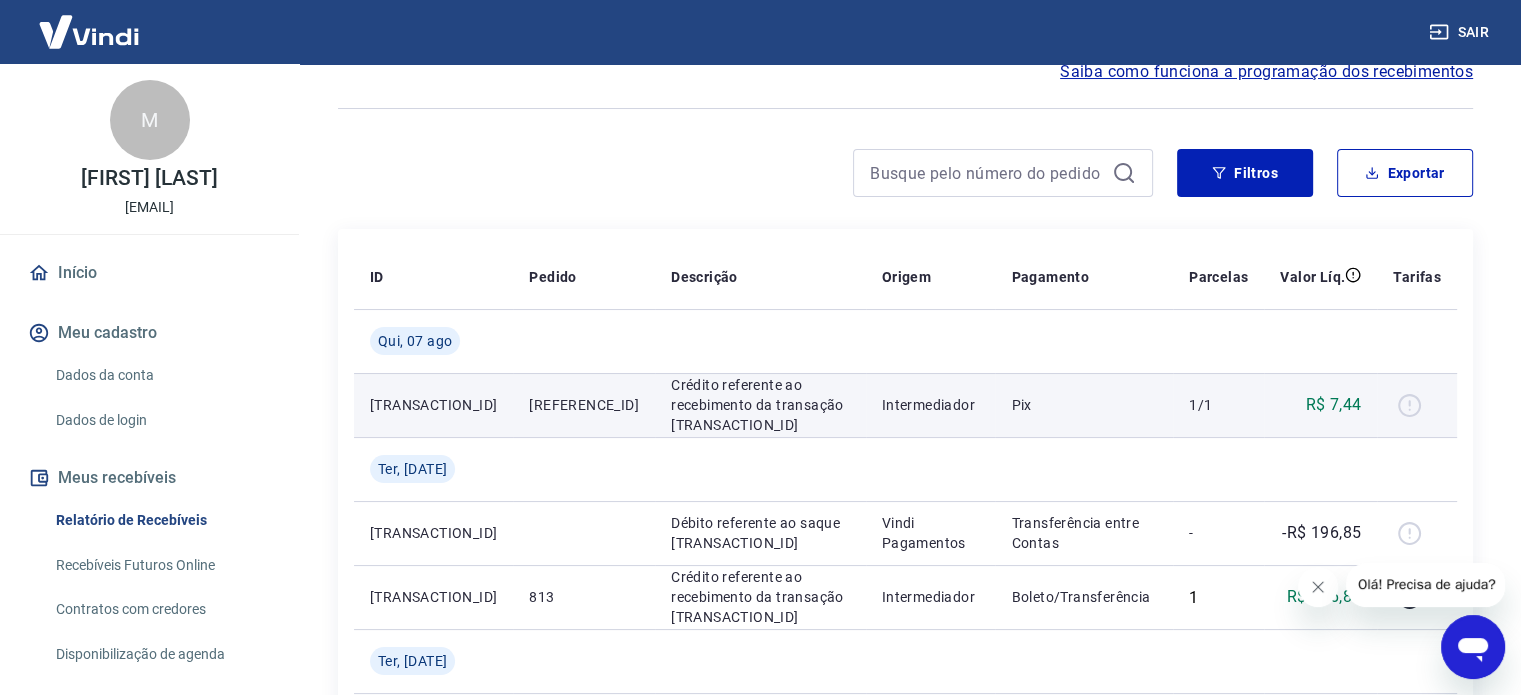 click on "Crédito referente ao recebimento da transação [TRANSACTION_ID]" at bounding box center [760, 405] 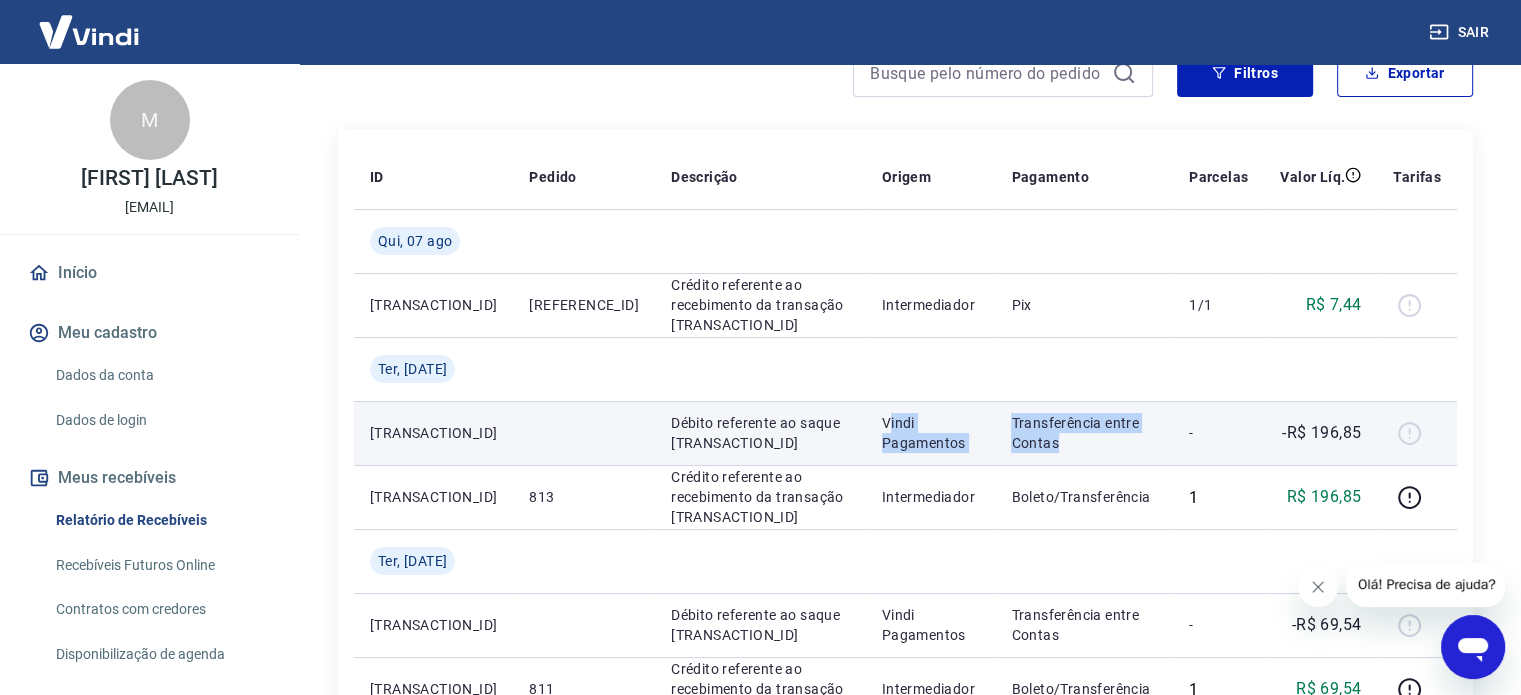 drag, startPoint x: 881, startPoint y: 434, endPoint x: 1116, endPoint y: 438, distance: 235.03404 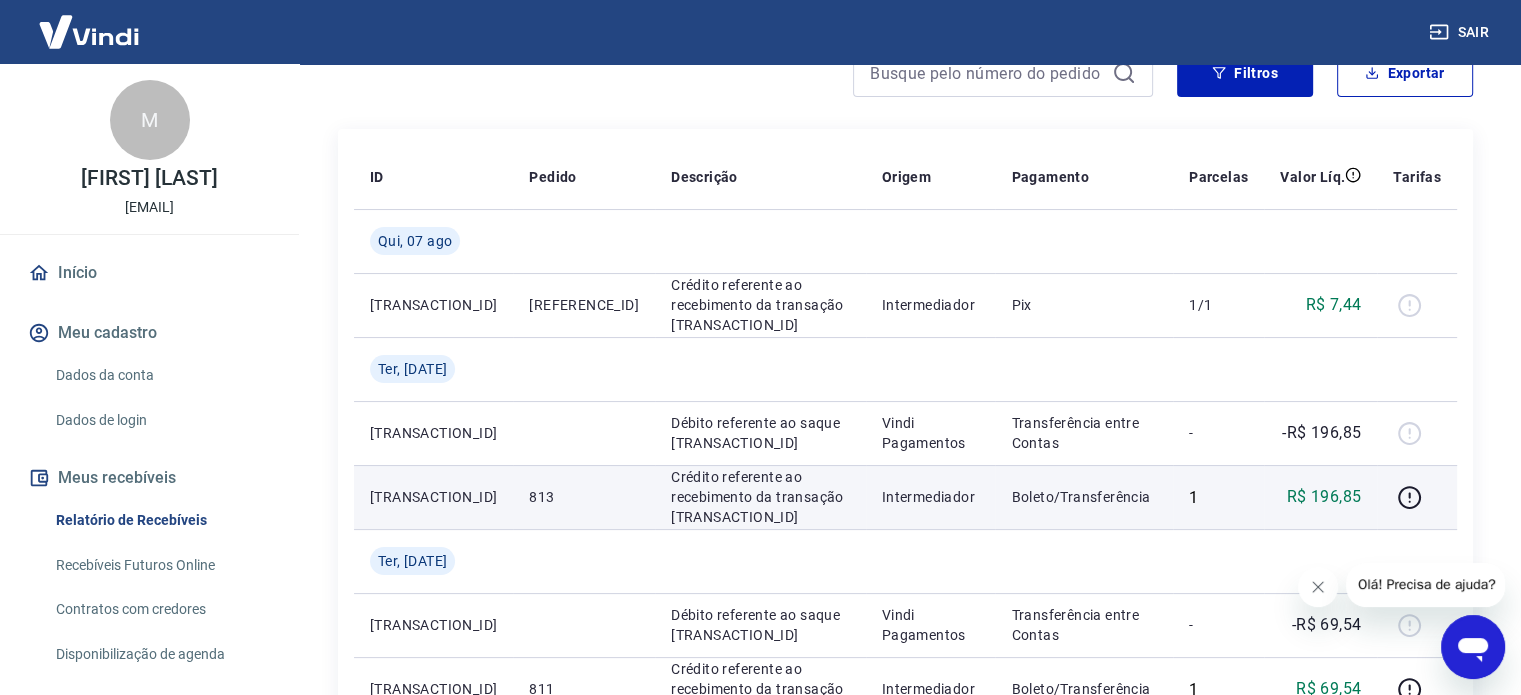 scroll, scrollTop: 0, scrollLeft: 0, axis: both 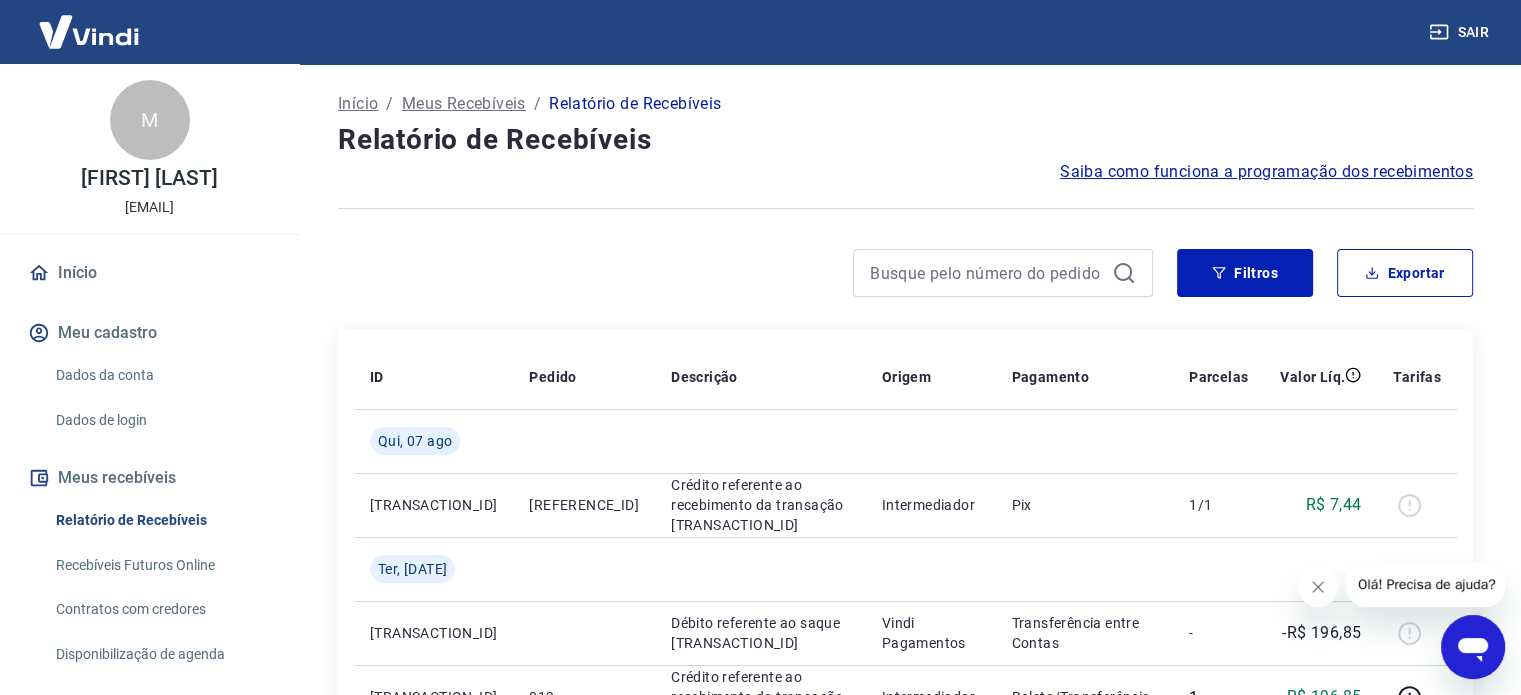 click on "Meus Recebíveis" at bounding box center (464, 104) 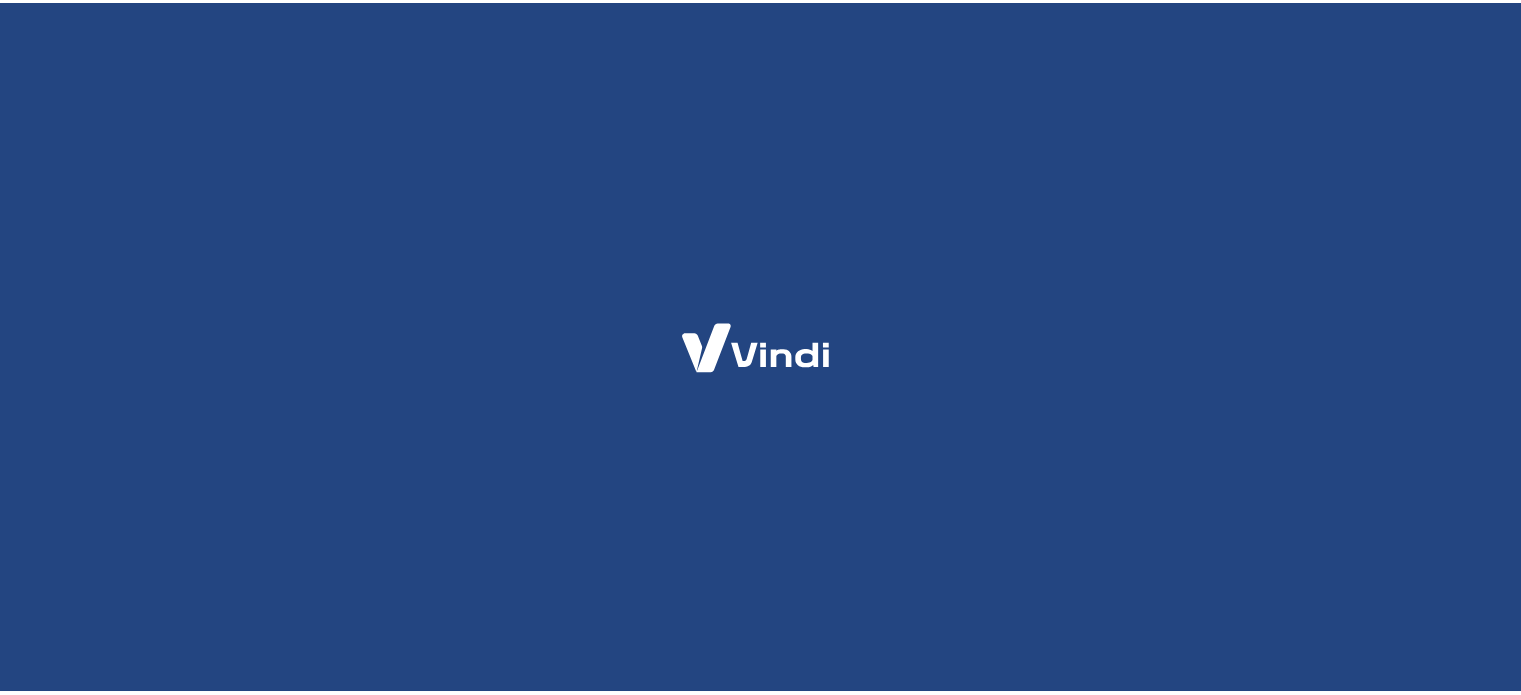 scroll, scrollTop: 0, scrollLeft: 0, axis: both 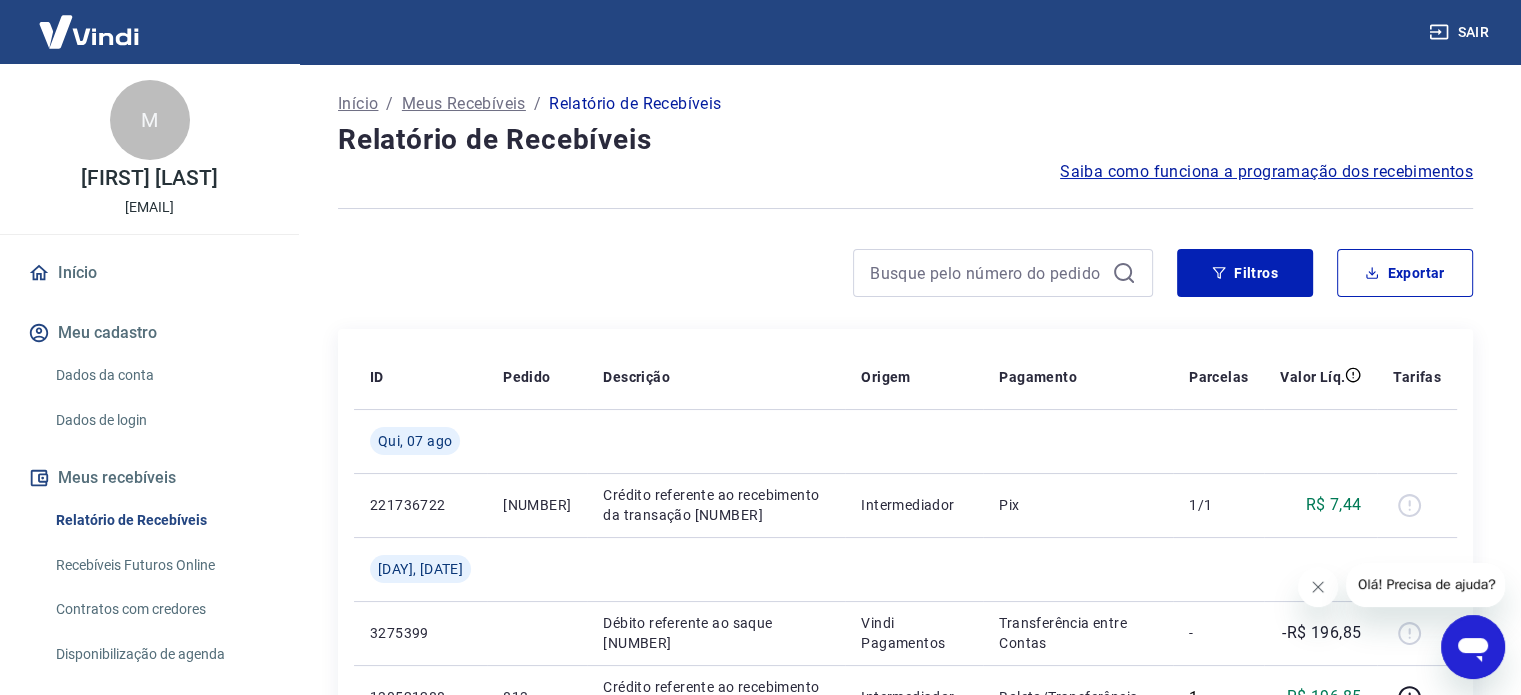 click on "Recebíveis Futuros Online" at bounding box center (161, 565) 